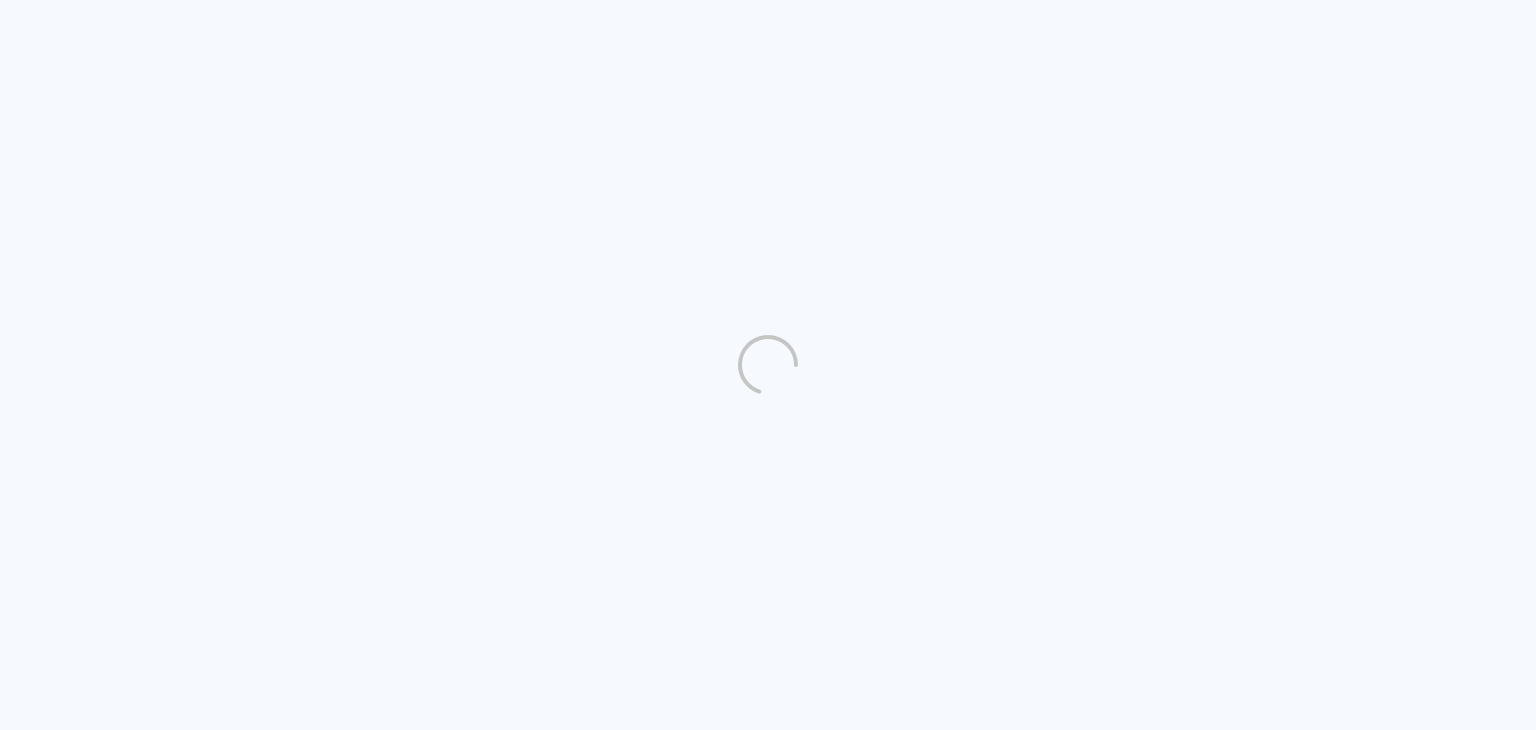 scroll, scrollTop: 0, scrollLeft: 0, axis: both 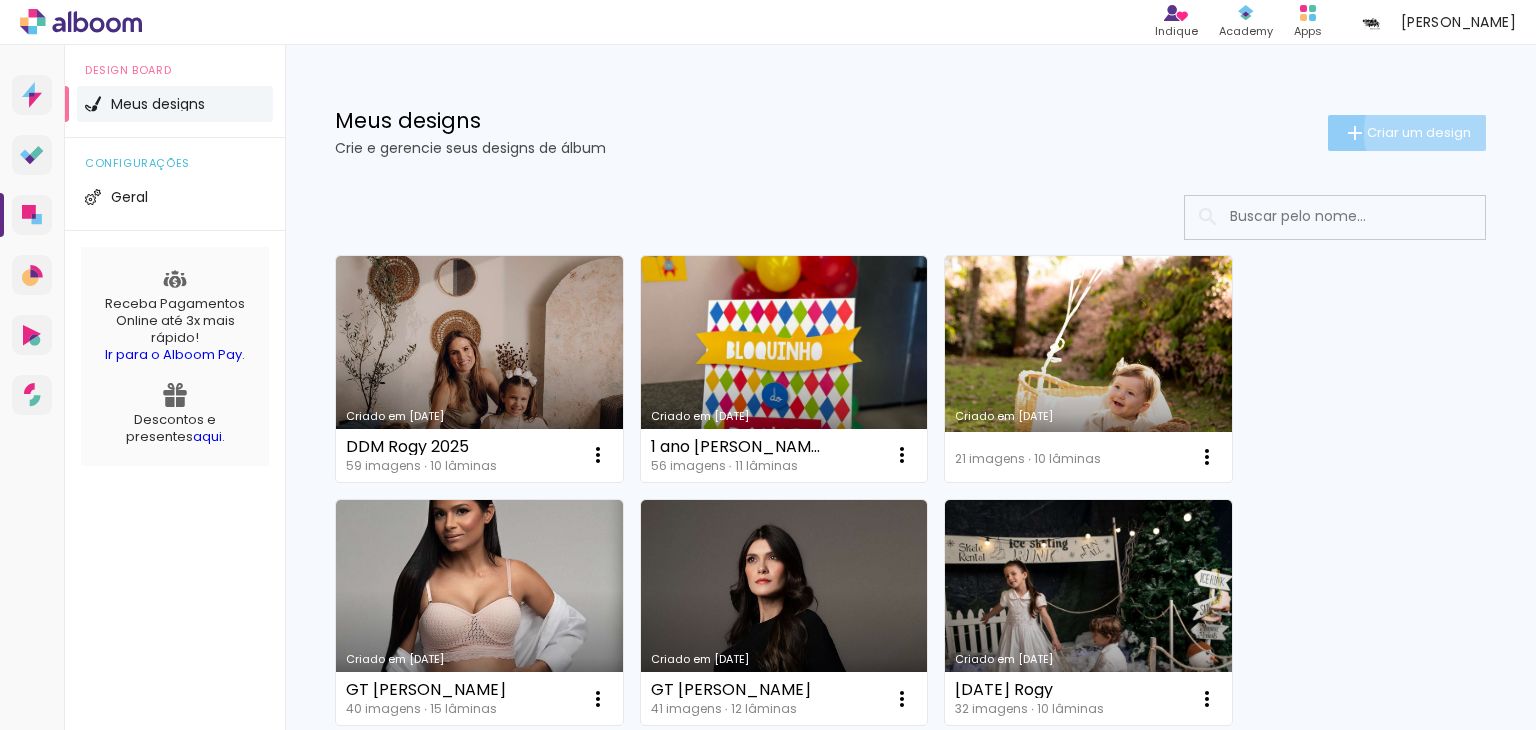 click on "Criar um design" 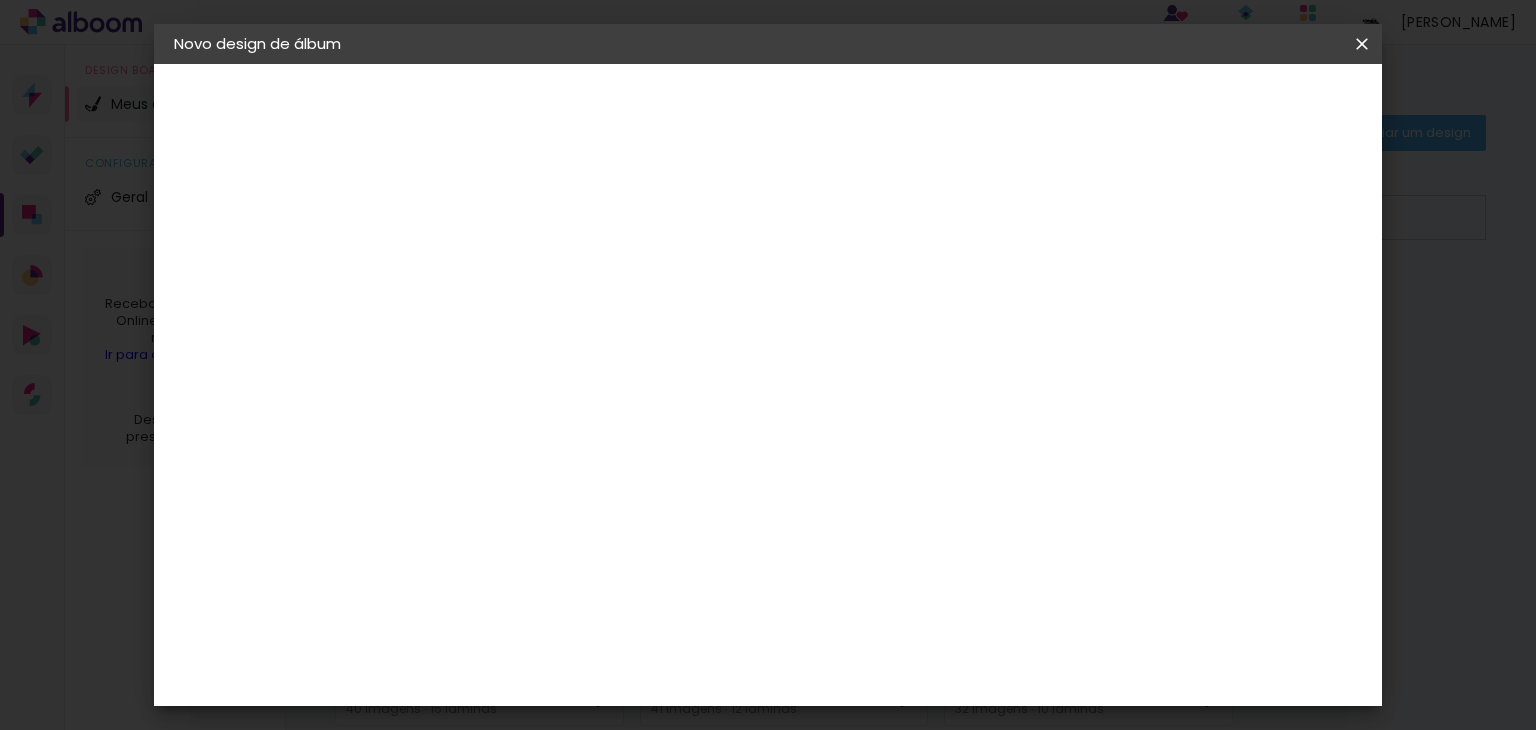 click at bounding box center (501, 268) 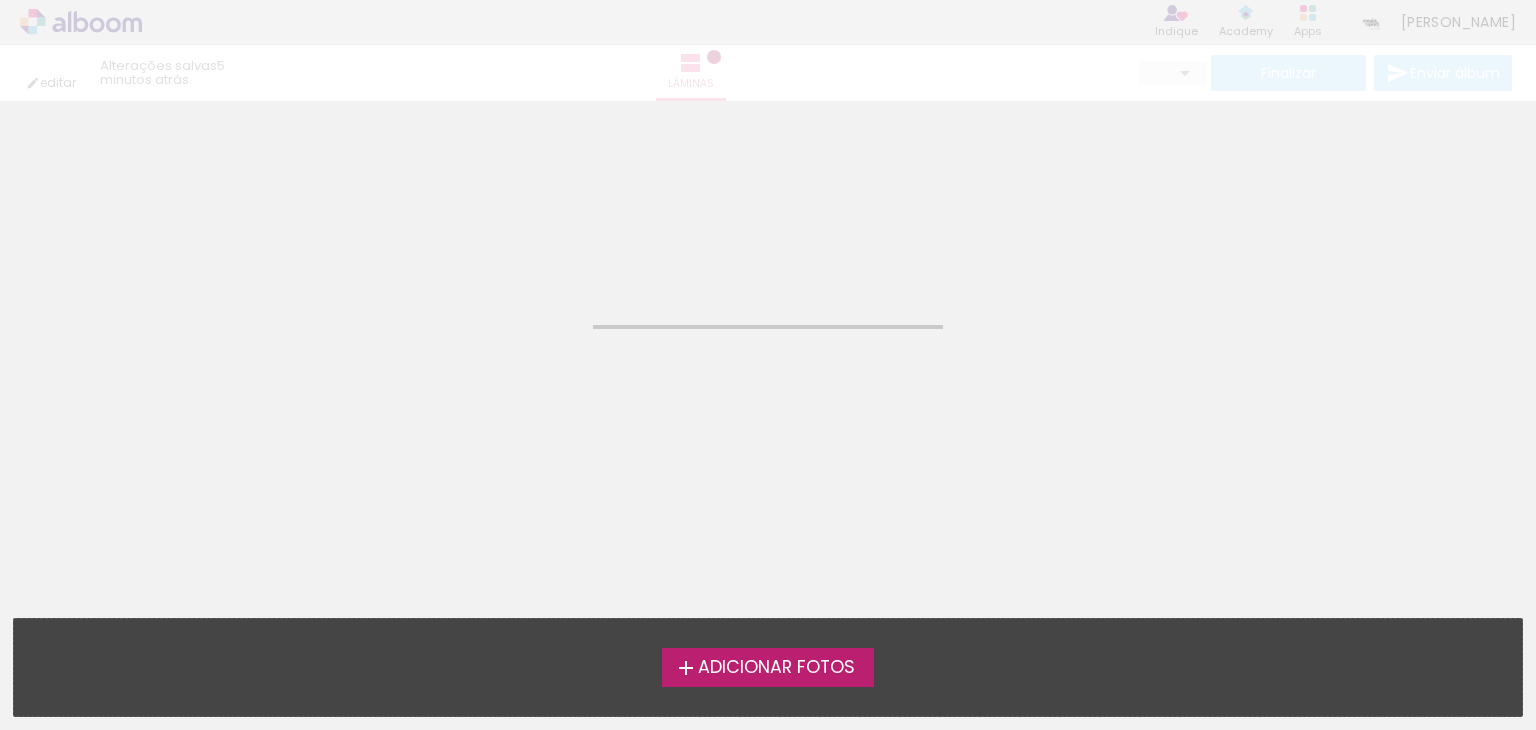 click on "Adicionar Fotos" at bounding box center [776, 668] 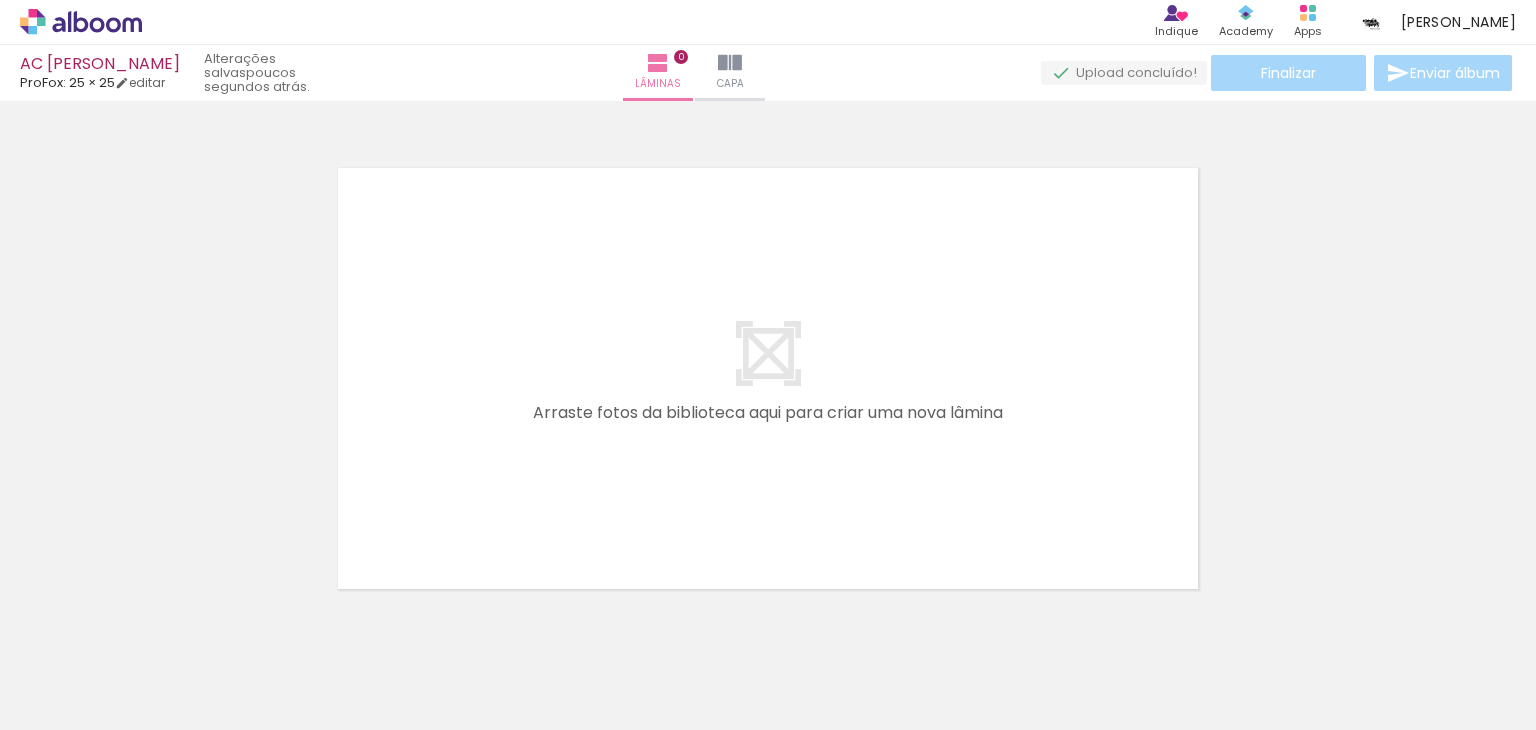 scroll, scrollTop: 25, scrollLeft: 0, axis: vertical 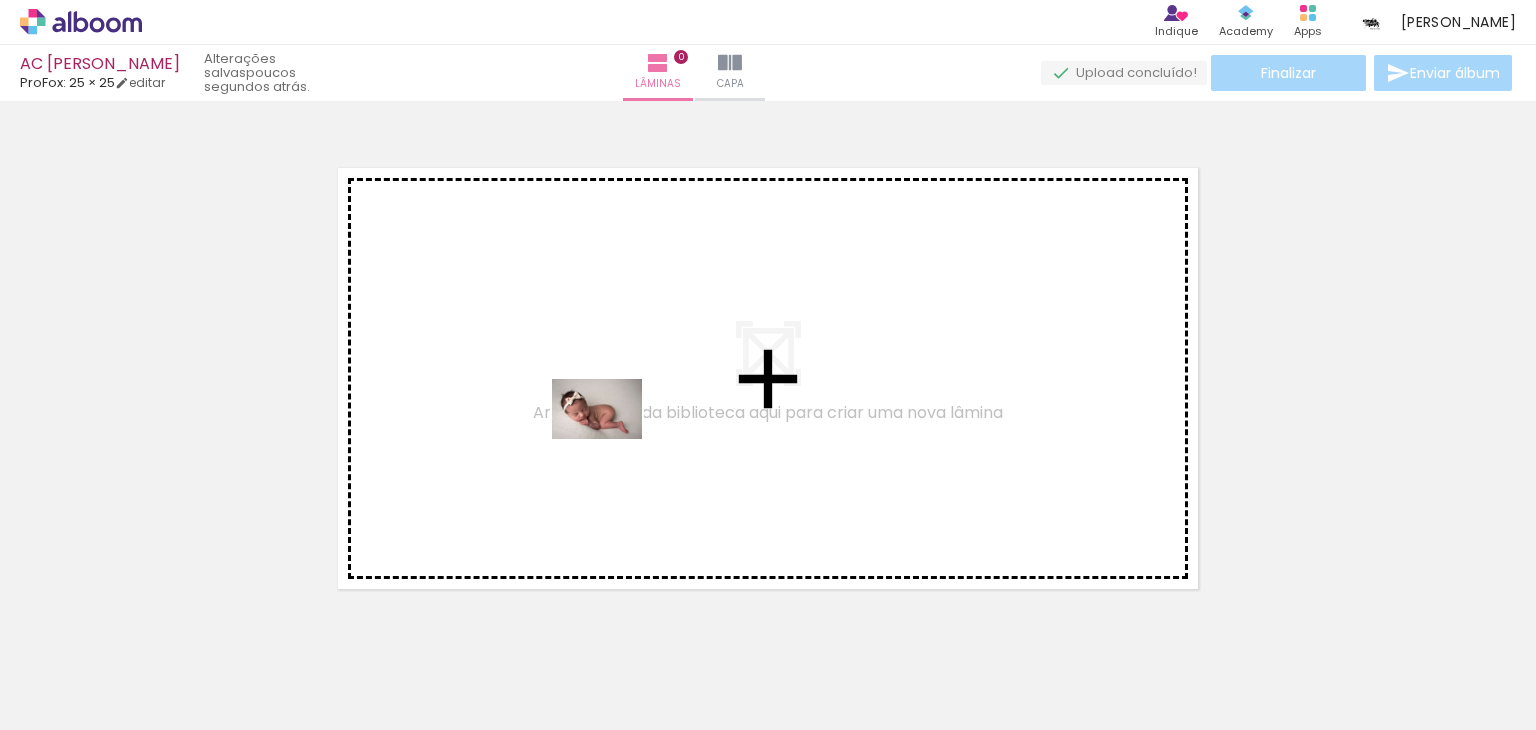 drag, startPoint x: 636, startPoint y: 682, endPoint x: 612, endPoint y: 439, distance: 244.18231 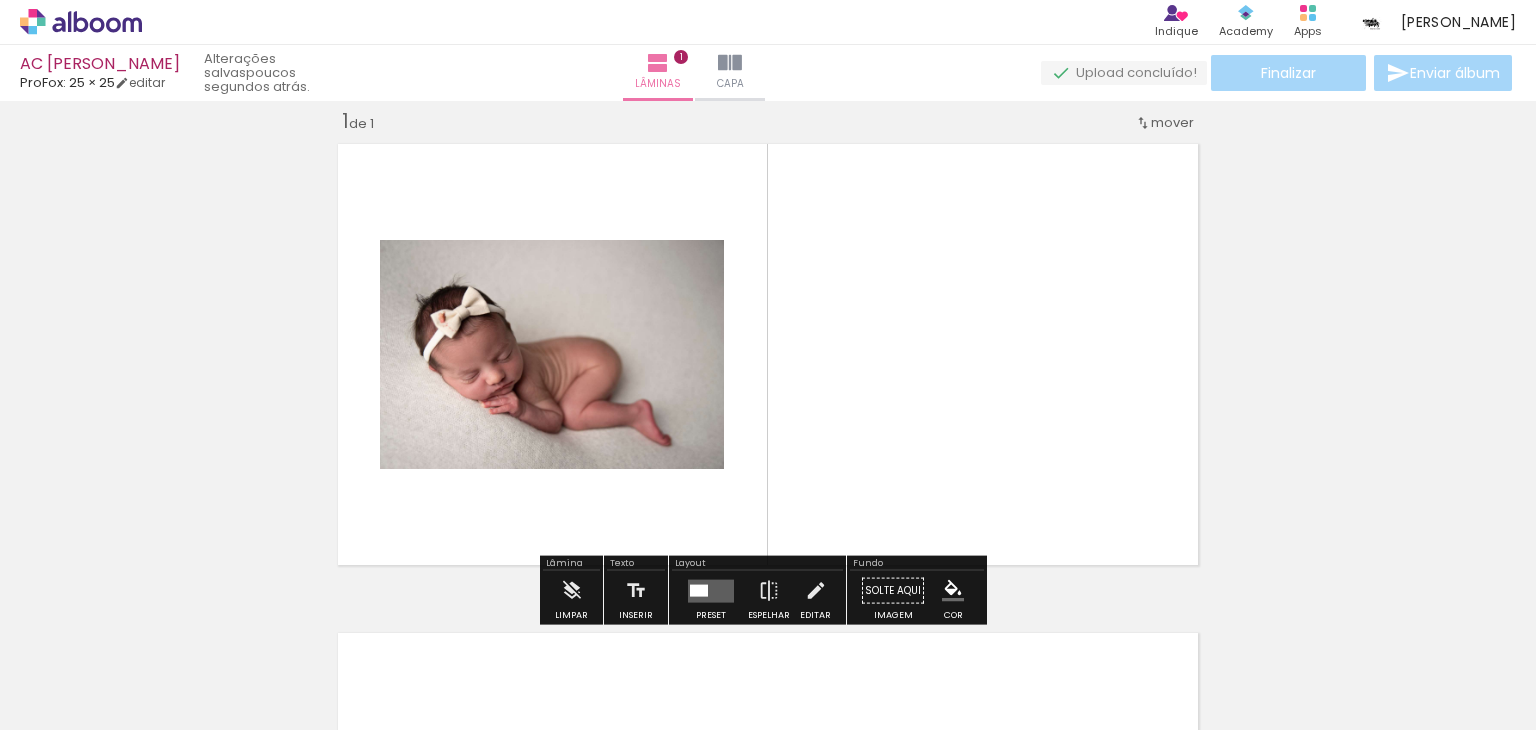 scroll, scrollTop: 25, scrollLeft: 0, axis: vertical 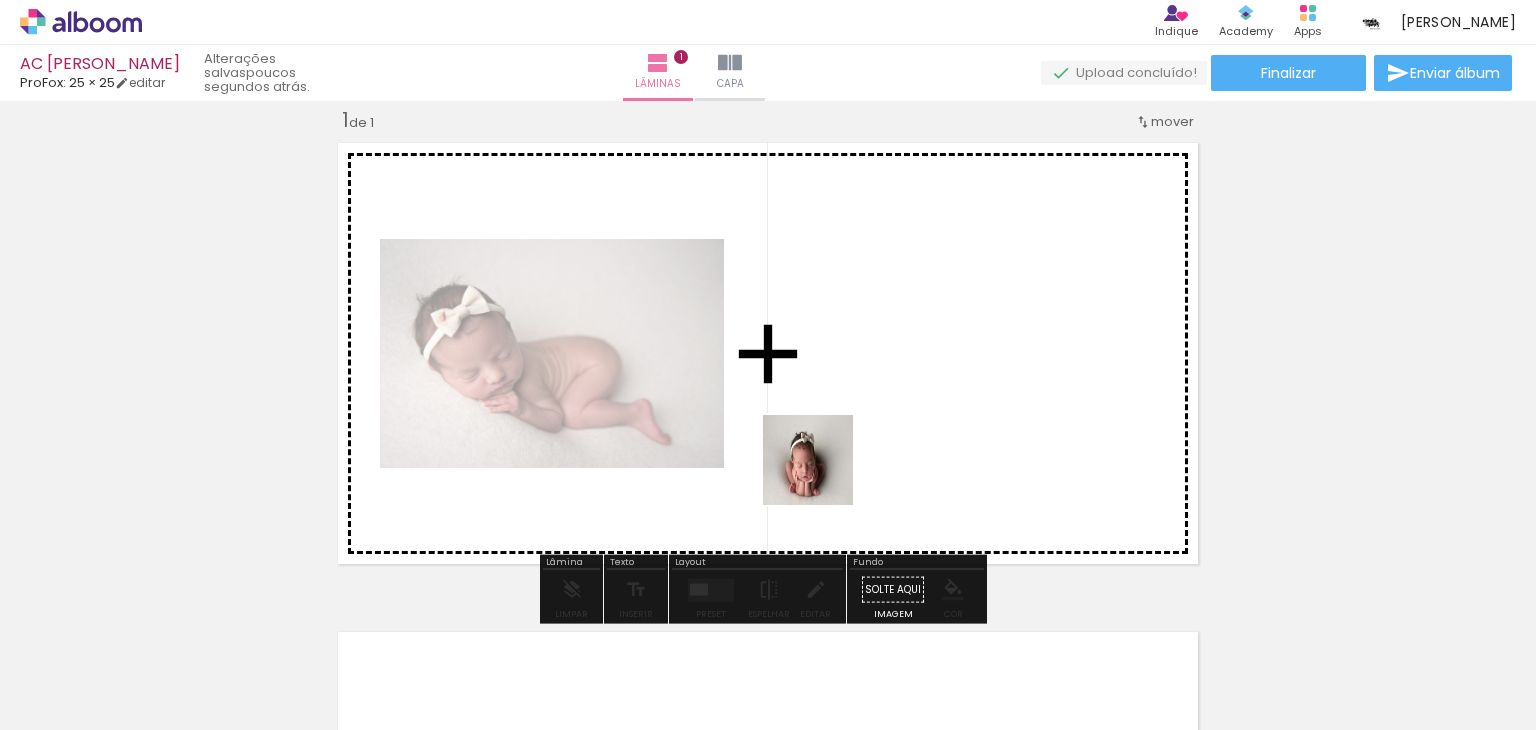 drag, startPoint x: 751, startPoint y: 654, endPoint x: 842, endPoint y: 429, distance: 242.70558 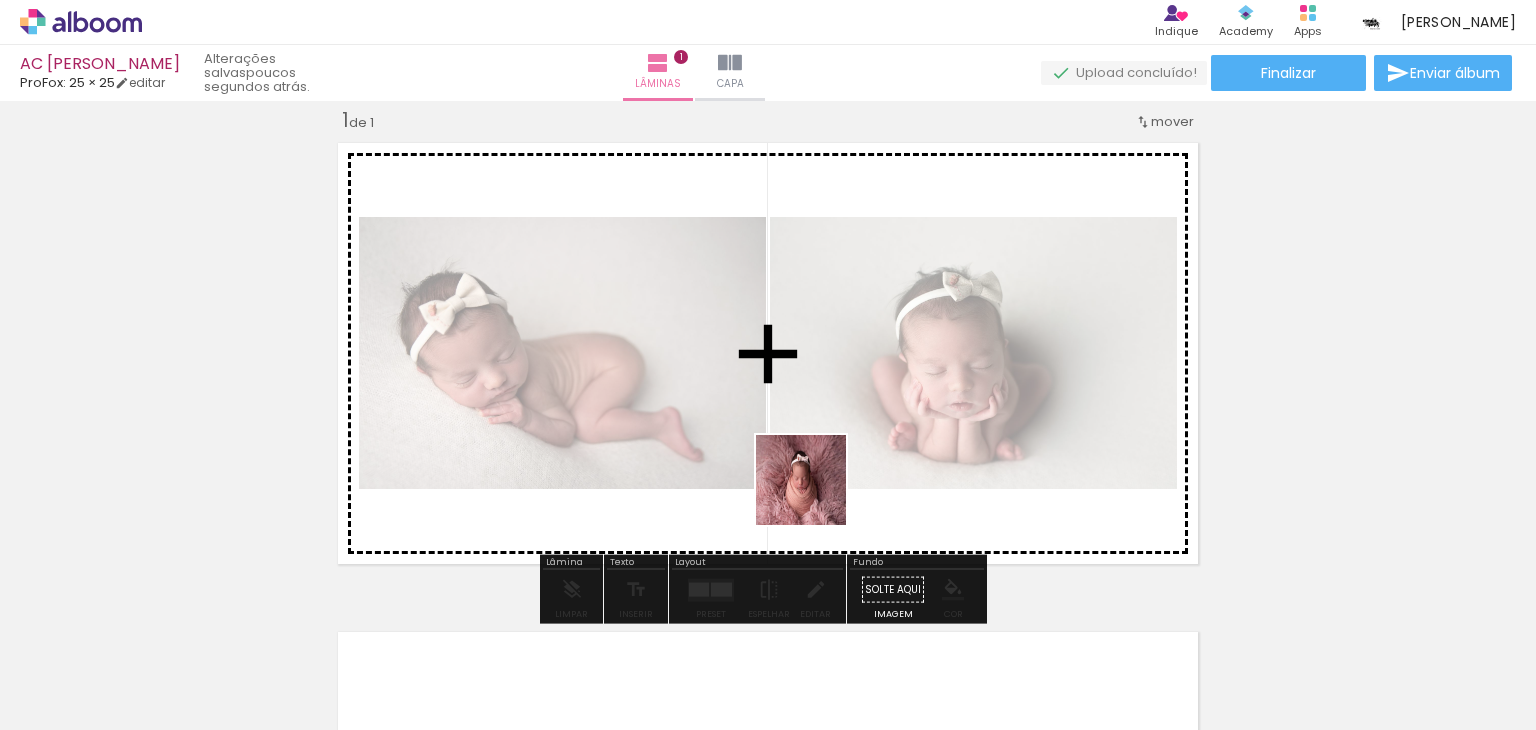 drag, startPoint x: 886, startPoint y: 676, endPoint x: 815, endPoint y: 490, distance: 199.09044 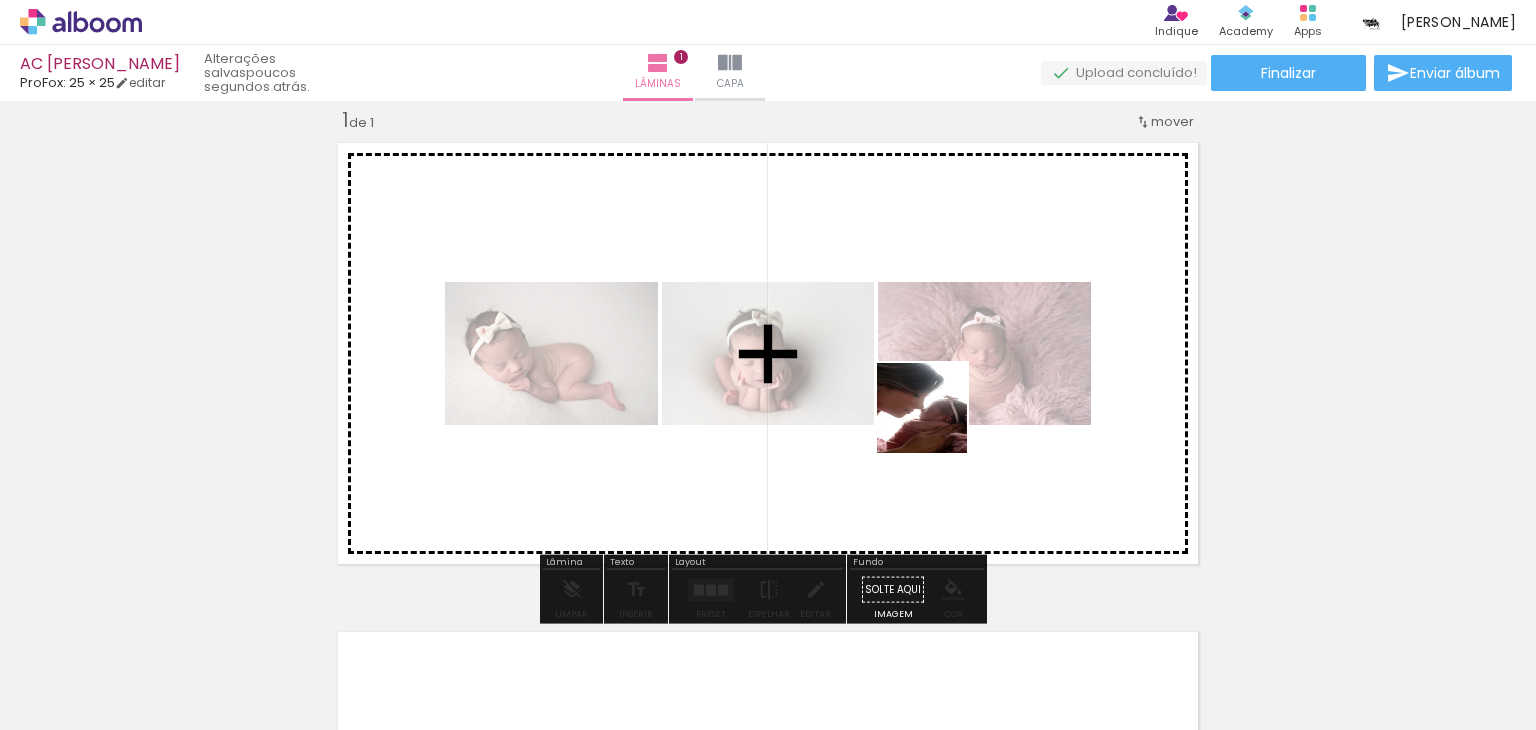 drag, startPoint x: 975, startPoint y: 692, endPoint x: 936, endPoint y: 411, distance: 283.69348 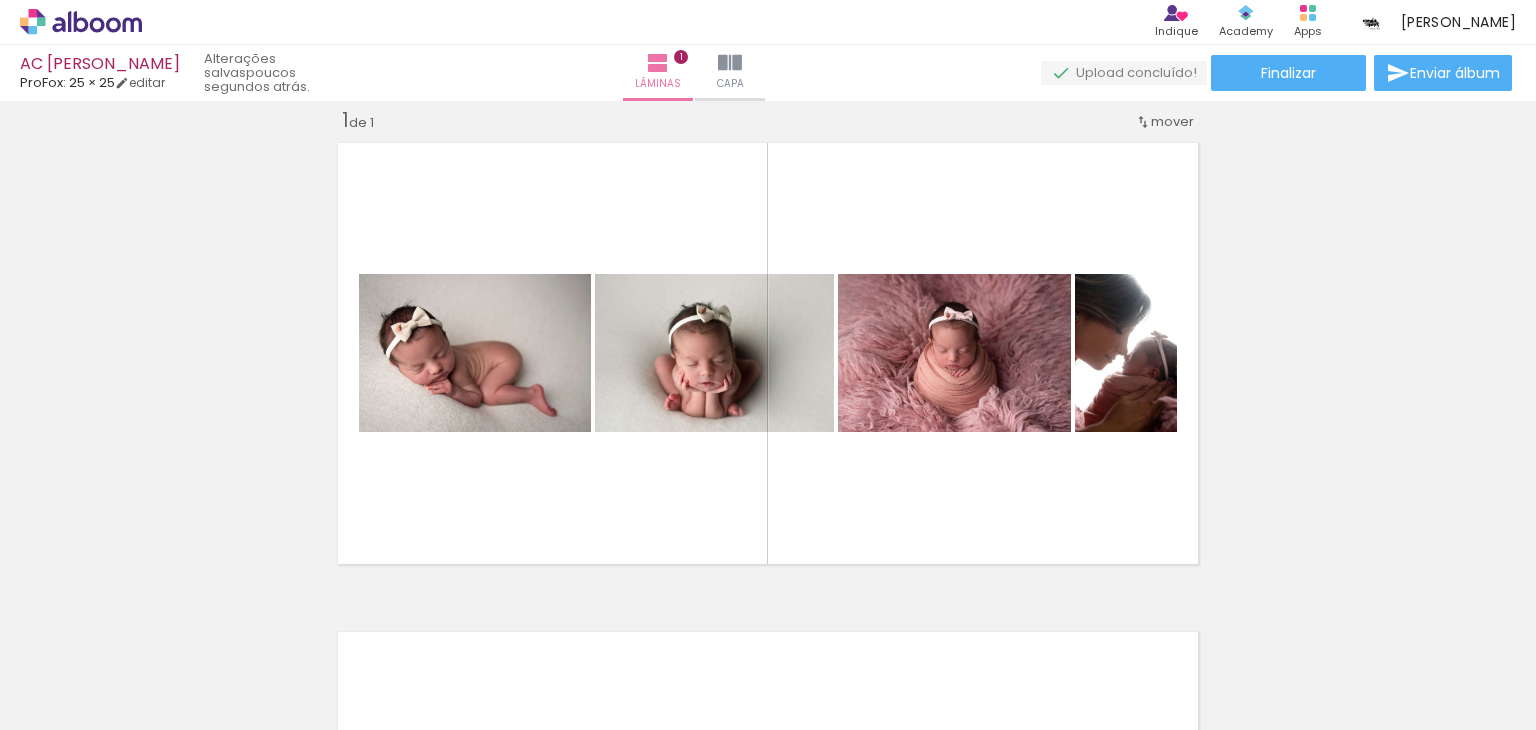 scroll, scrollTop: 0, scrollLeft: 3059, axis: horizontal 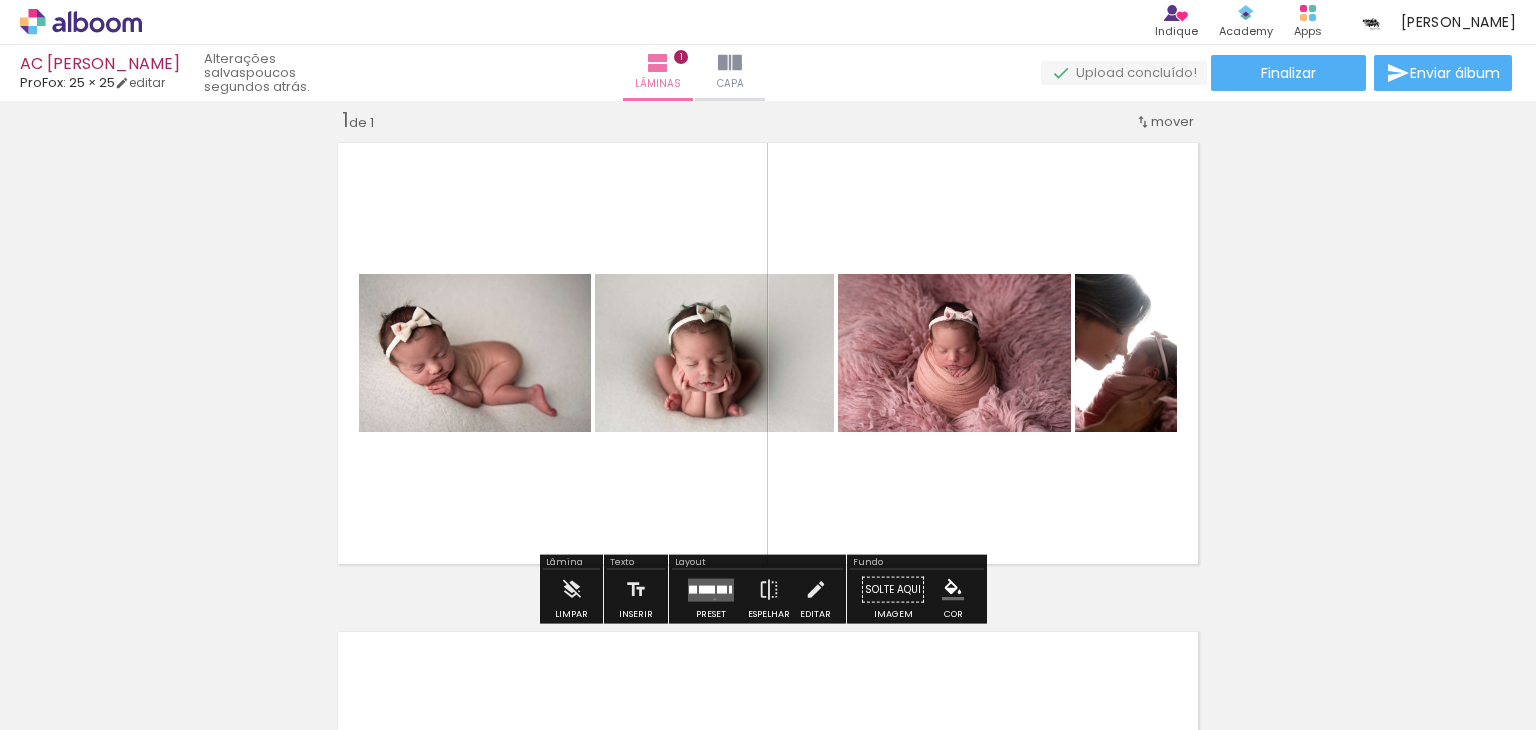 click at bounding box center [711, 589] 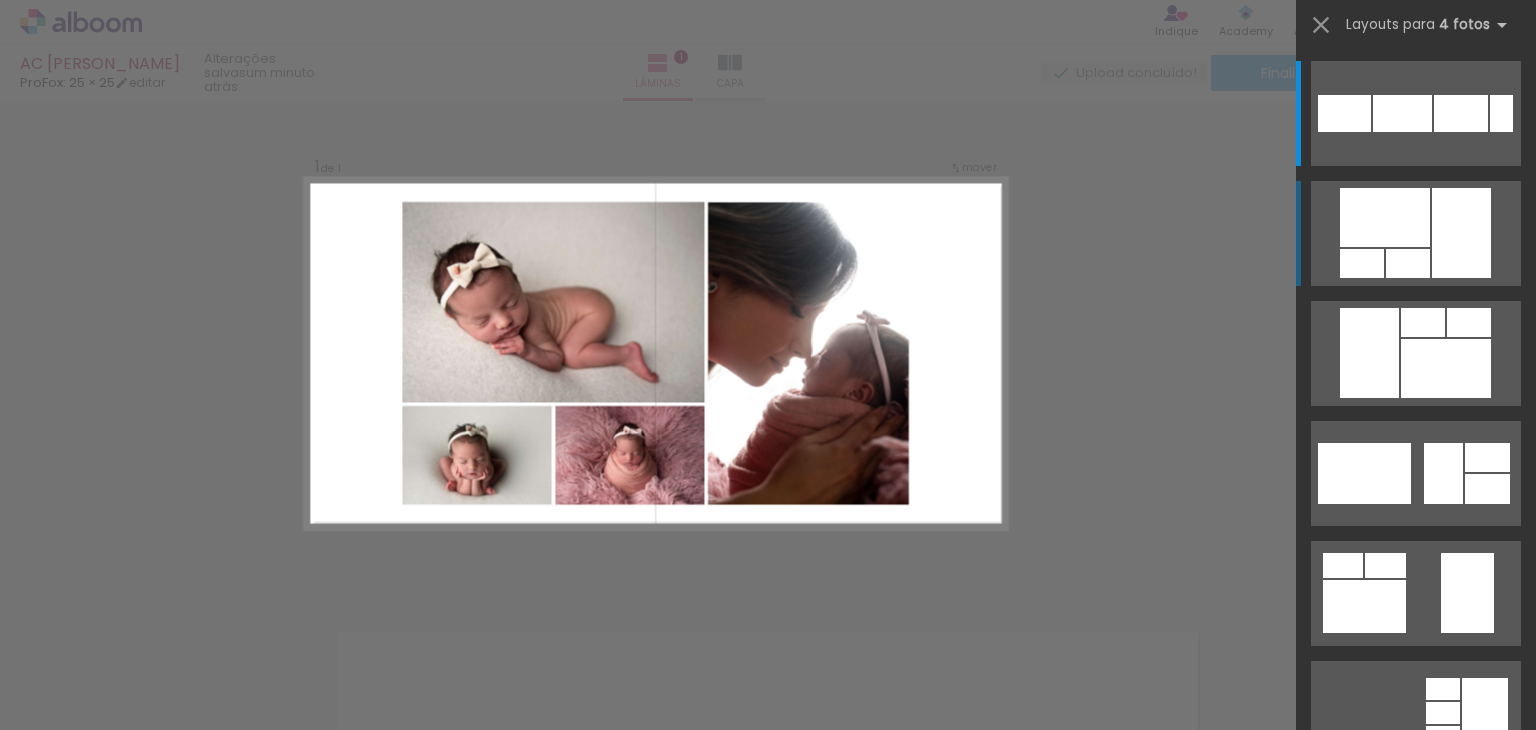click at bounding box center [1402, 113] 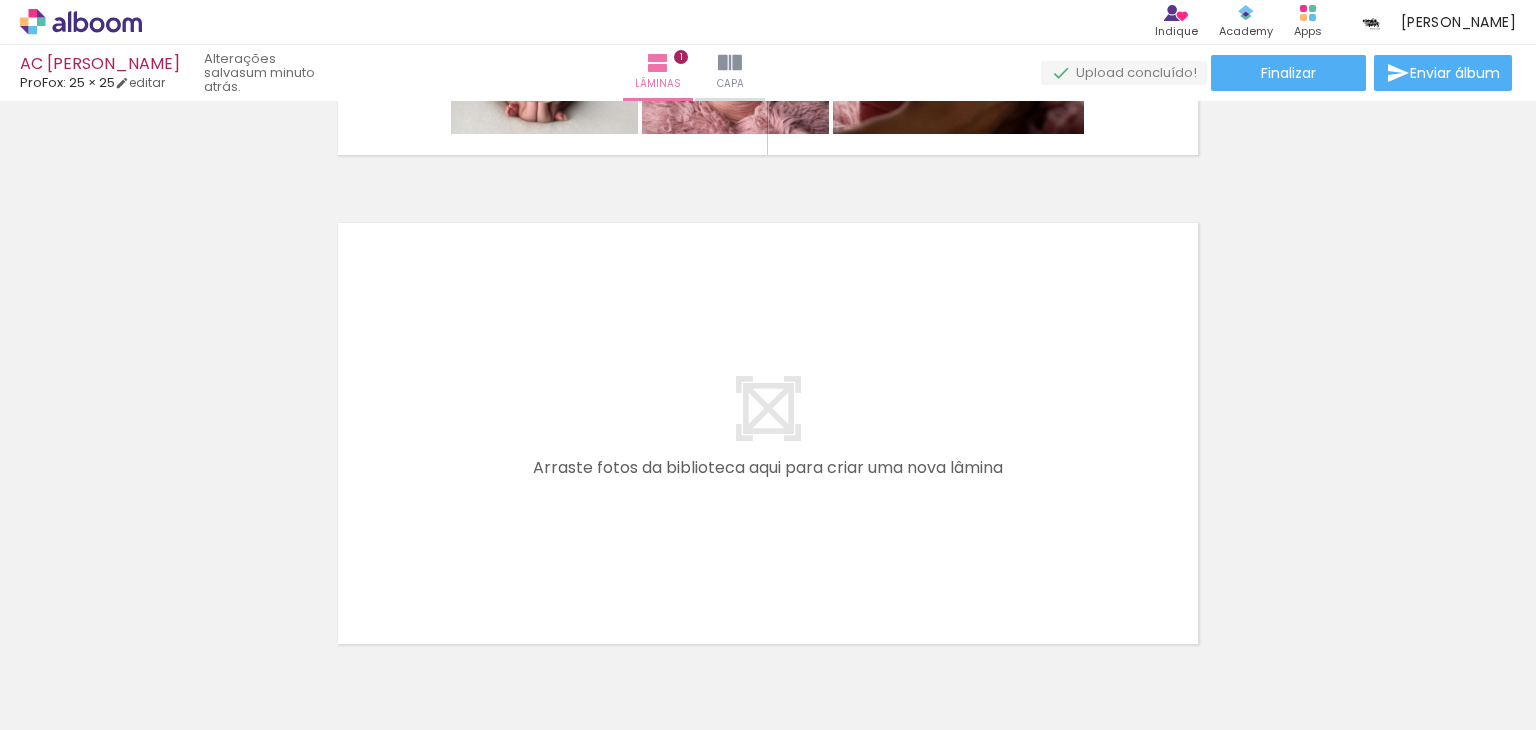 scroll, scrollTop: 440, scrollLeft: 0, axis: vertical 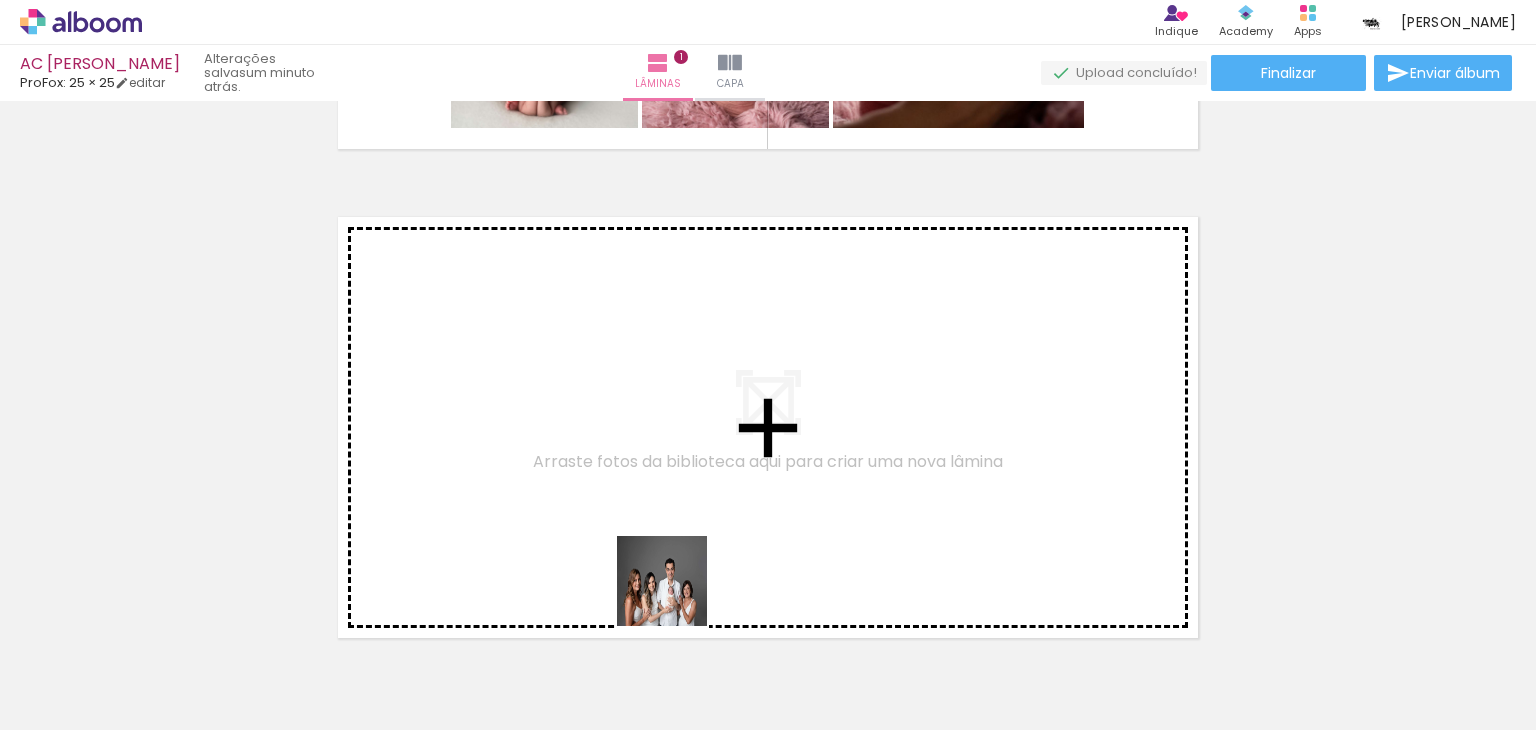 drag, startPoint x: 660, startPoint y: 669, endPoint x: 708, endPoint y: 458, distance: 216.39085 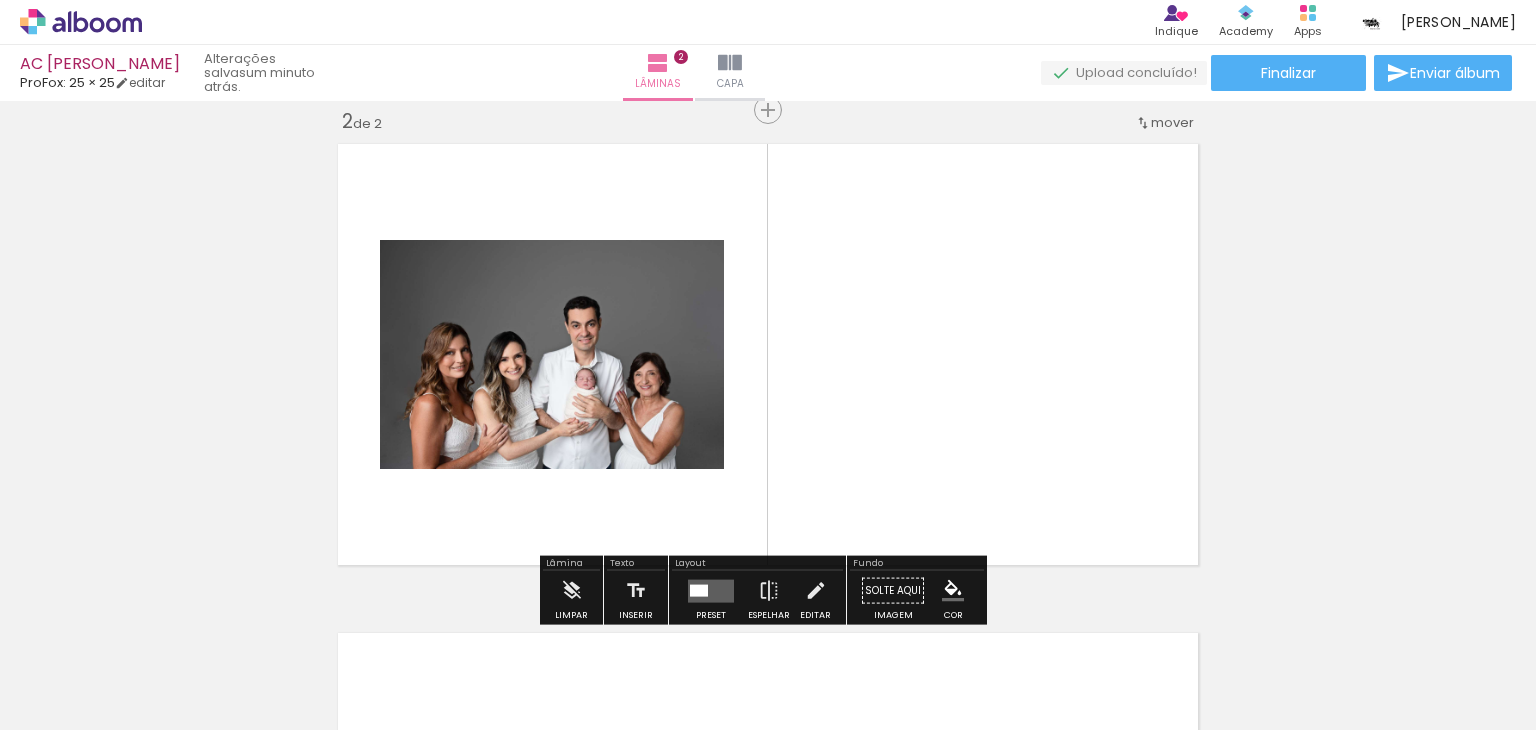 scroll, scrollTop: 514, scrollLeft: 0, axis: vertical 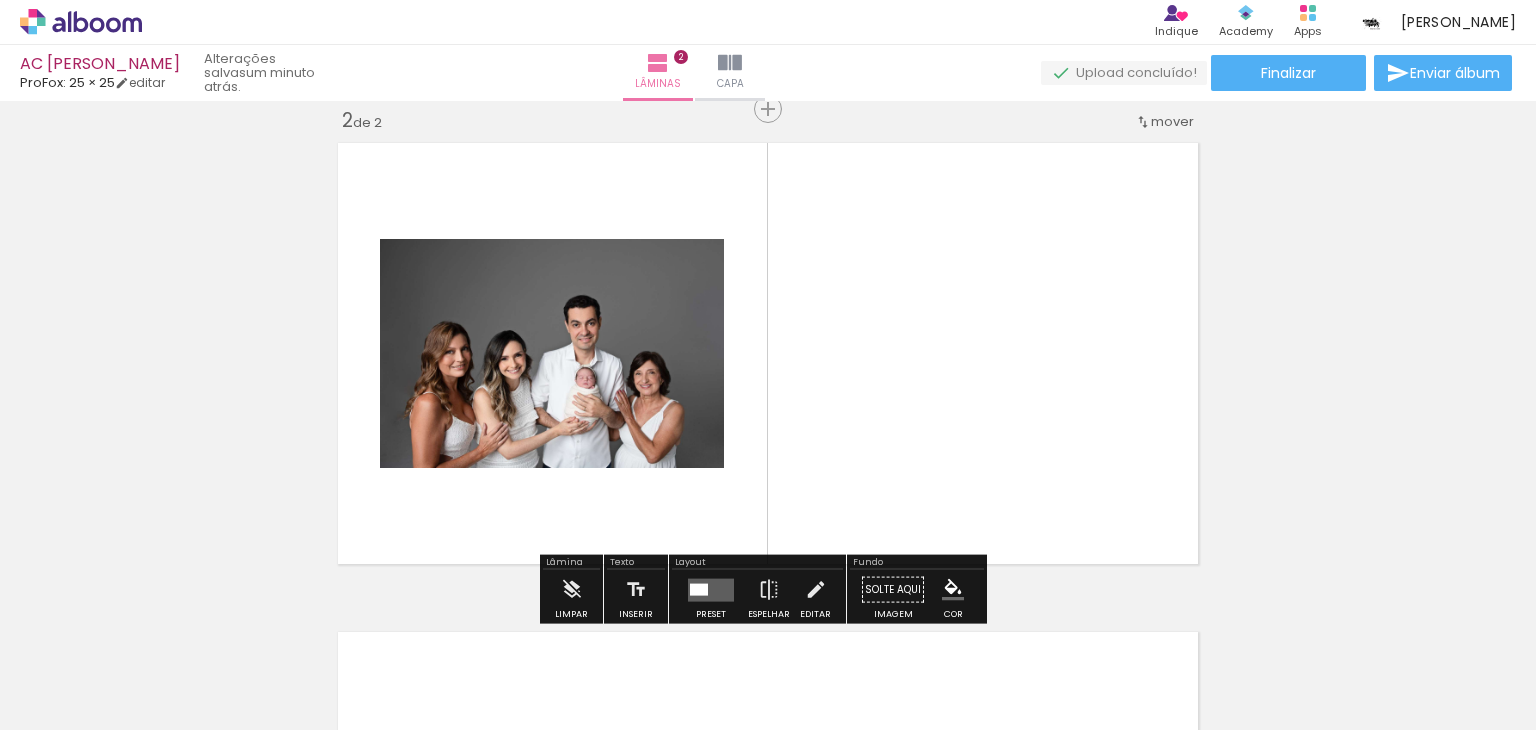 drag, startPoint x: 746, startPoint y: 668, endPoint x: 816, endPoint y: 395, distance: 281.8315 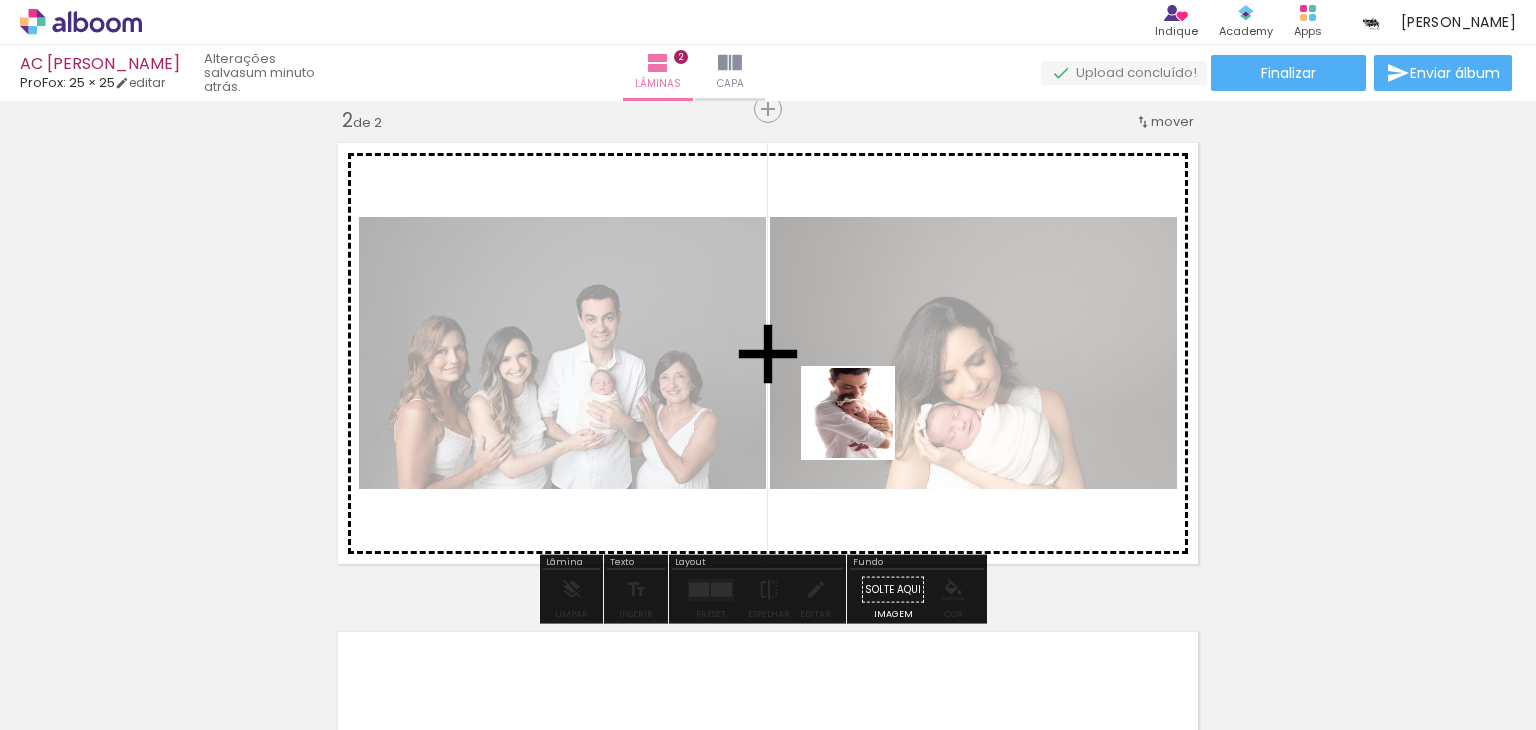 drag, startPoint x: 859, startPoint y: 665, endPoint x: 862, endPoint y: 417, distance: 248.01814 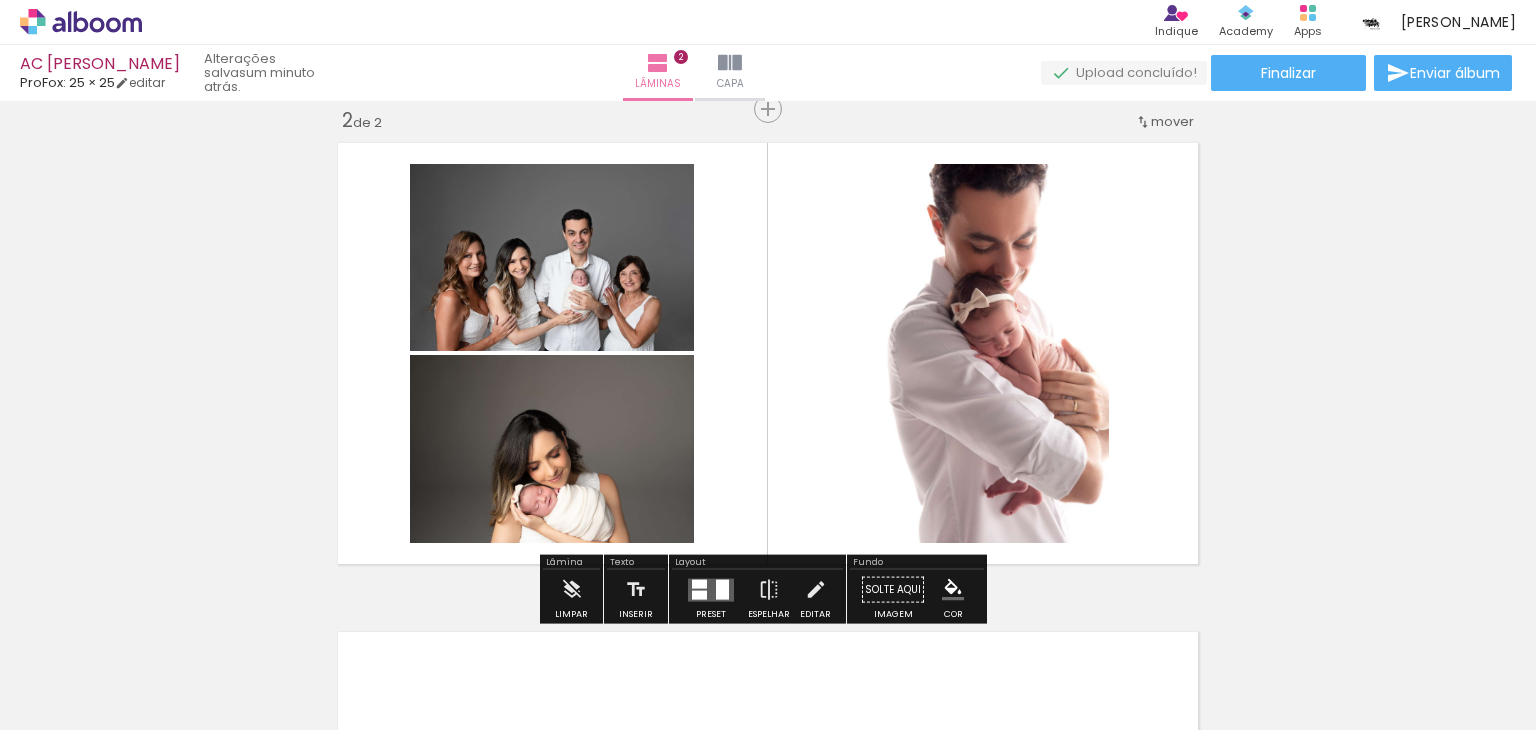 drag, startPoint x: 988, startPoint y: 665, endPoint x: 974, endPoint y: 363, distance: 302.32434 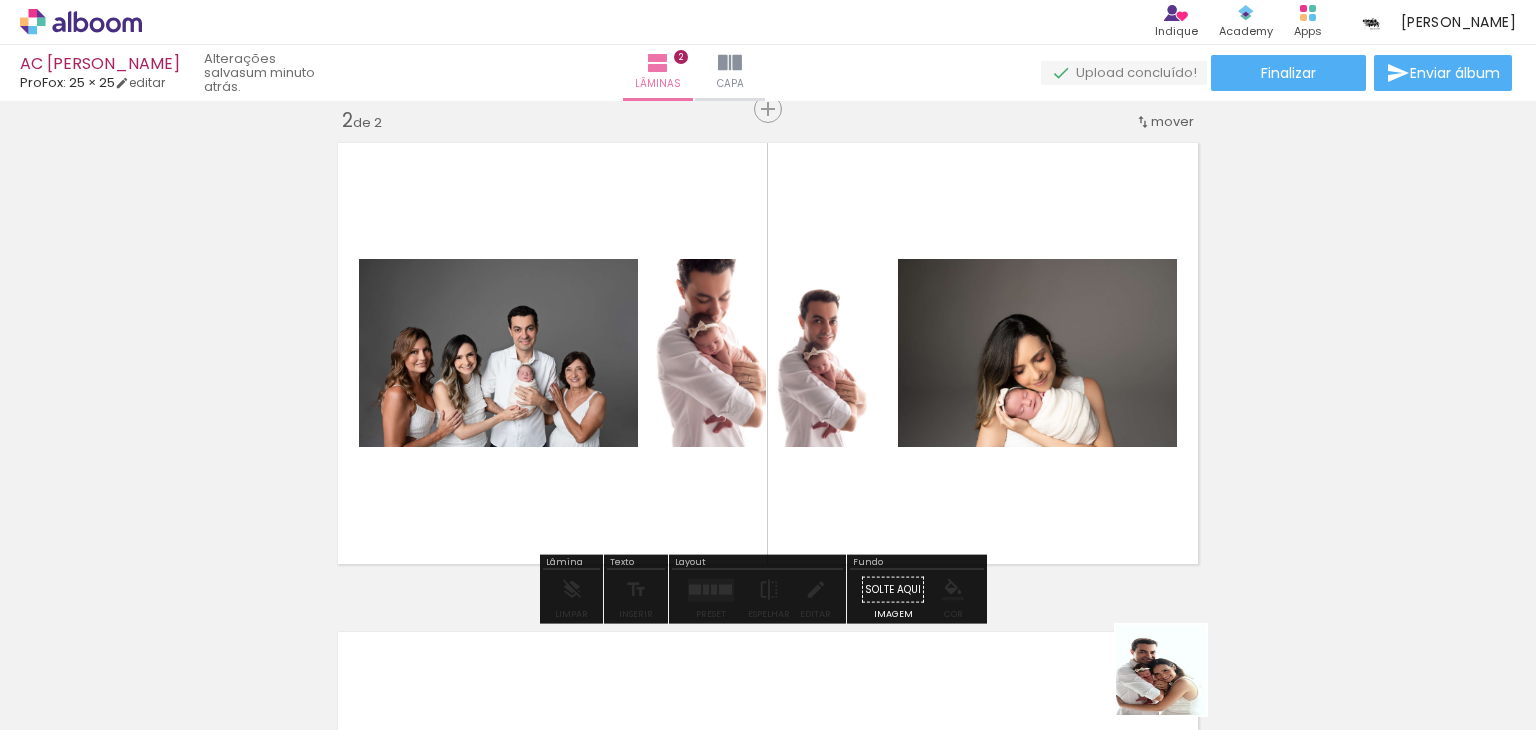 drag, startPoint x: 1179, startPoint y: 690, endPoint x: 987, endPoint y: 429, distance: 324.0139 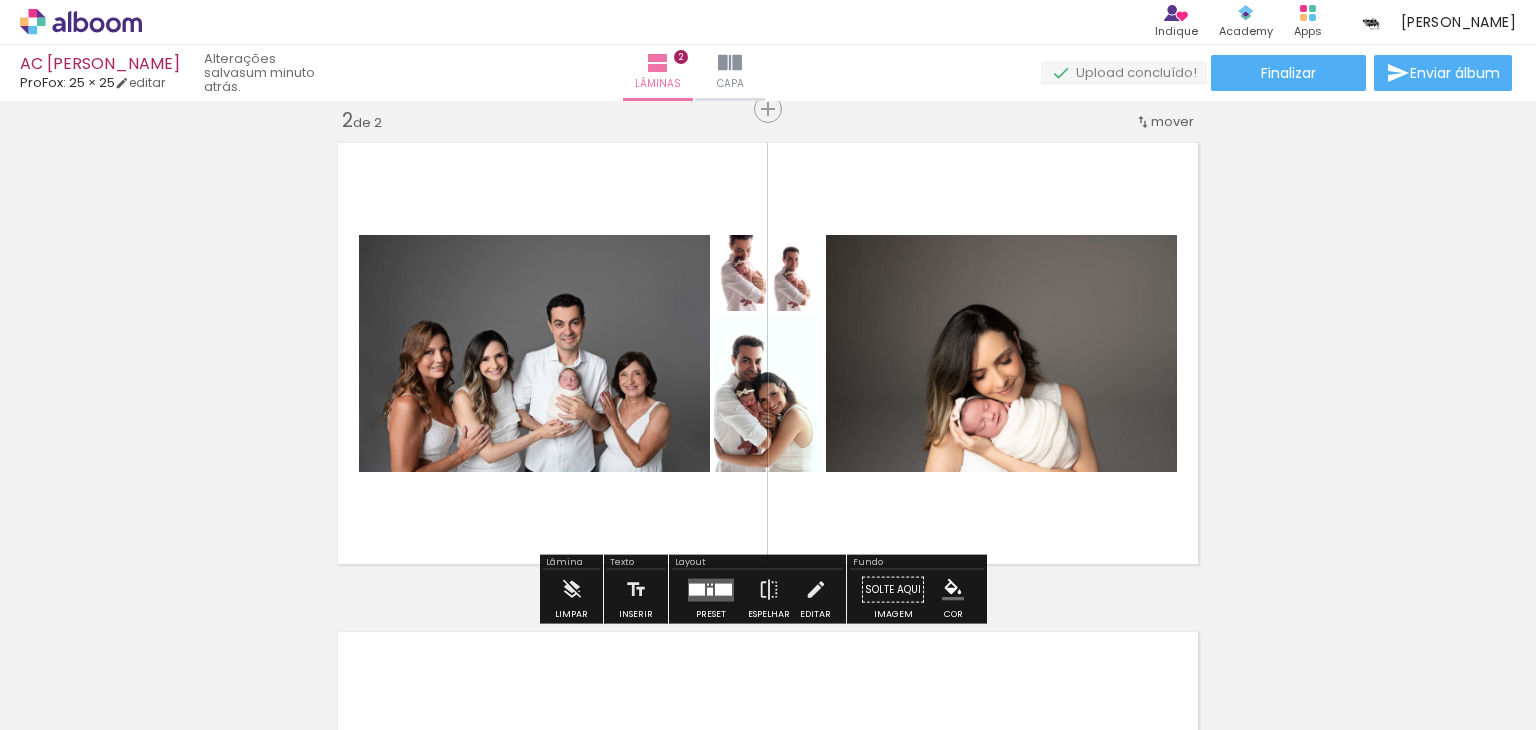 drag, startPoint x: 1080, startPoint y: 684, endPoint x: 944, endPoint y: 402, distance: 313.08145 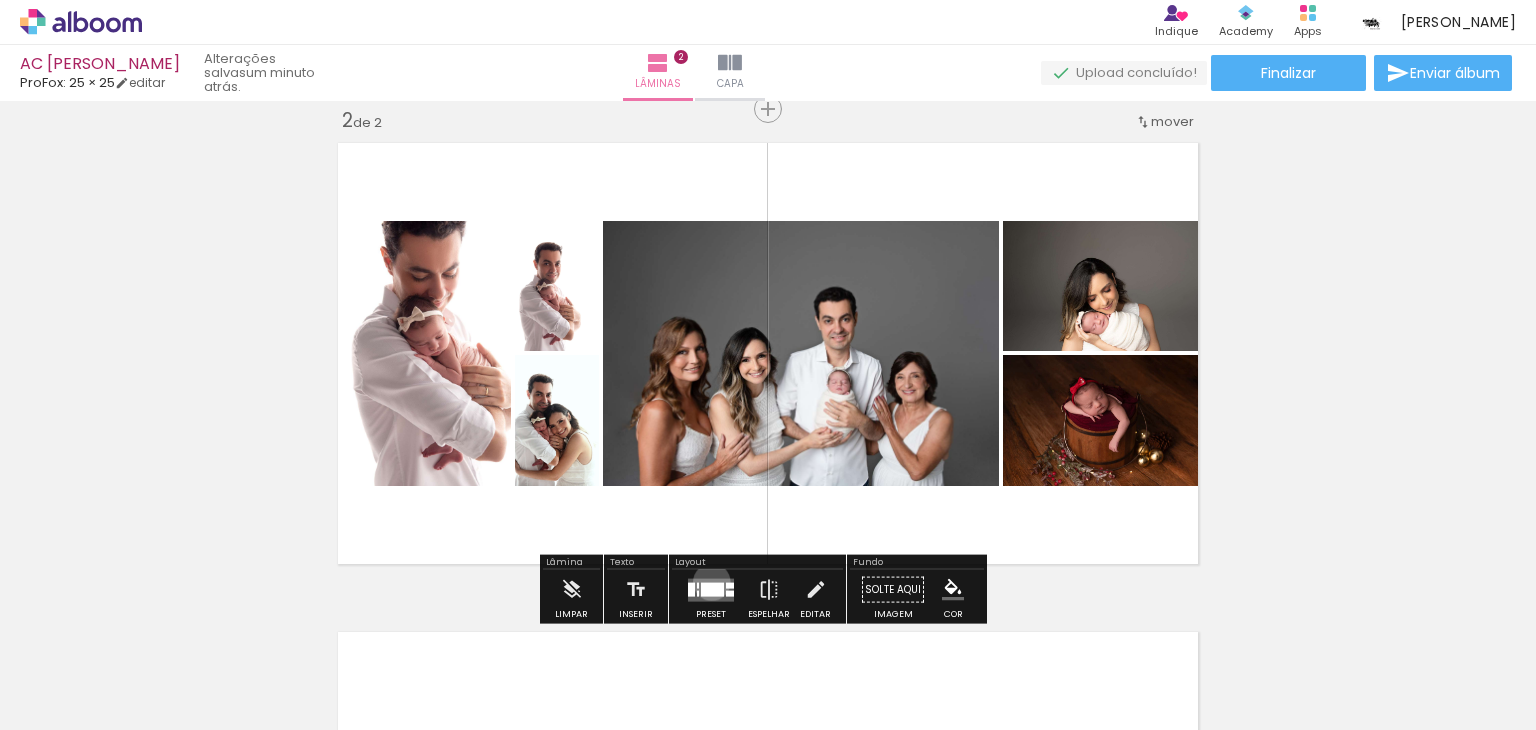click at bounding box center (712, 589) 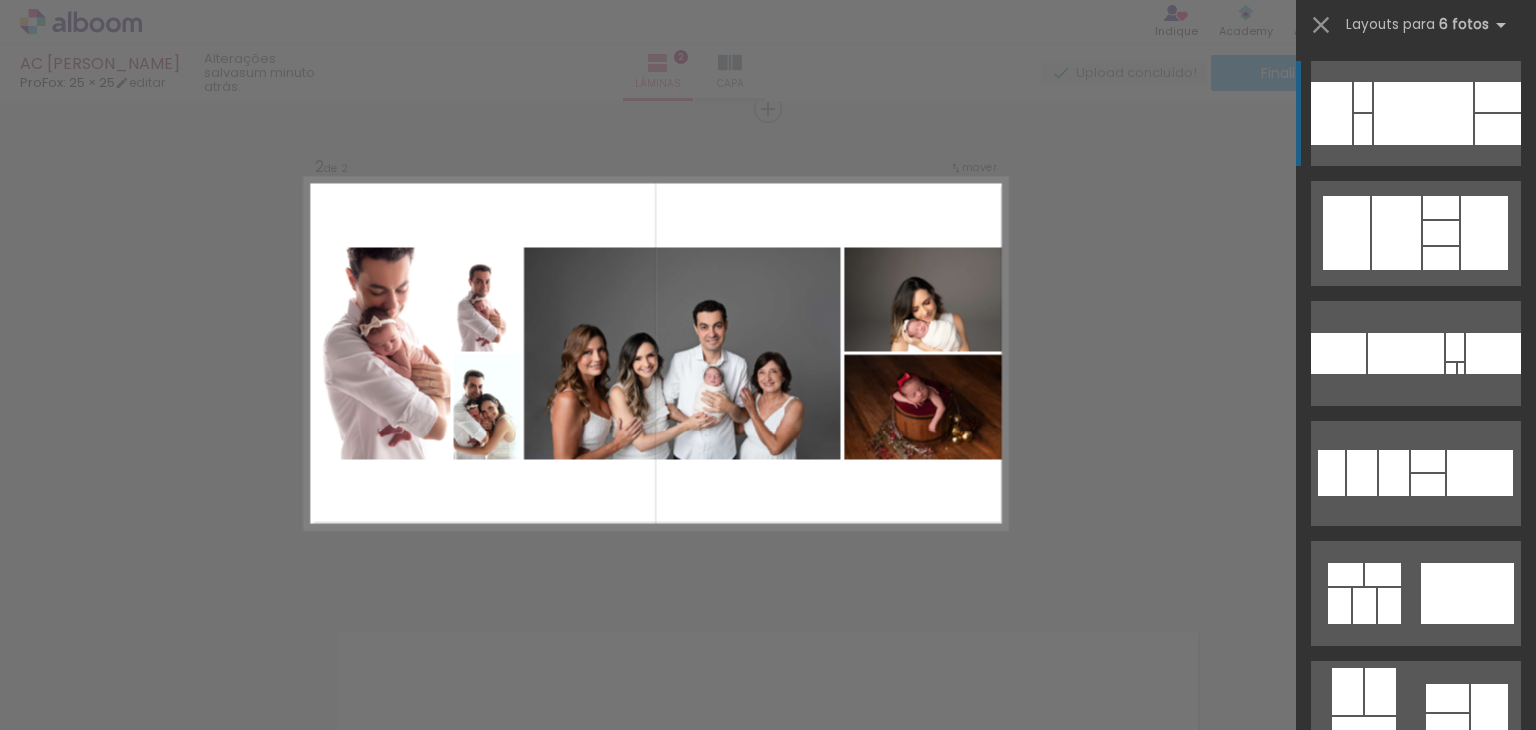 click at bounding box center (656, 353) 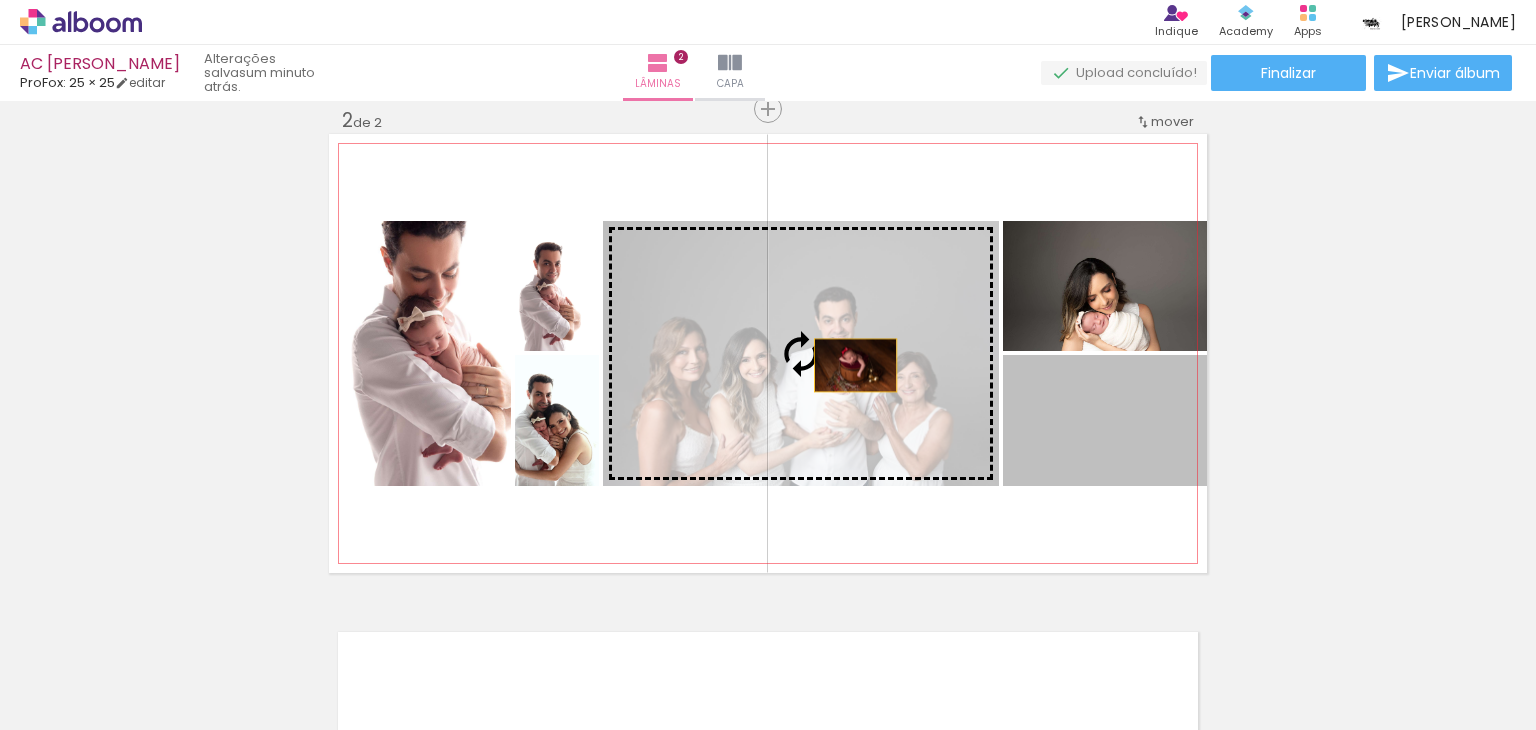 drag, startPoint x: 1115, startPoint y: 440, endPoint x: 824, endPoint y: 364, distance: 300.7607 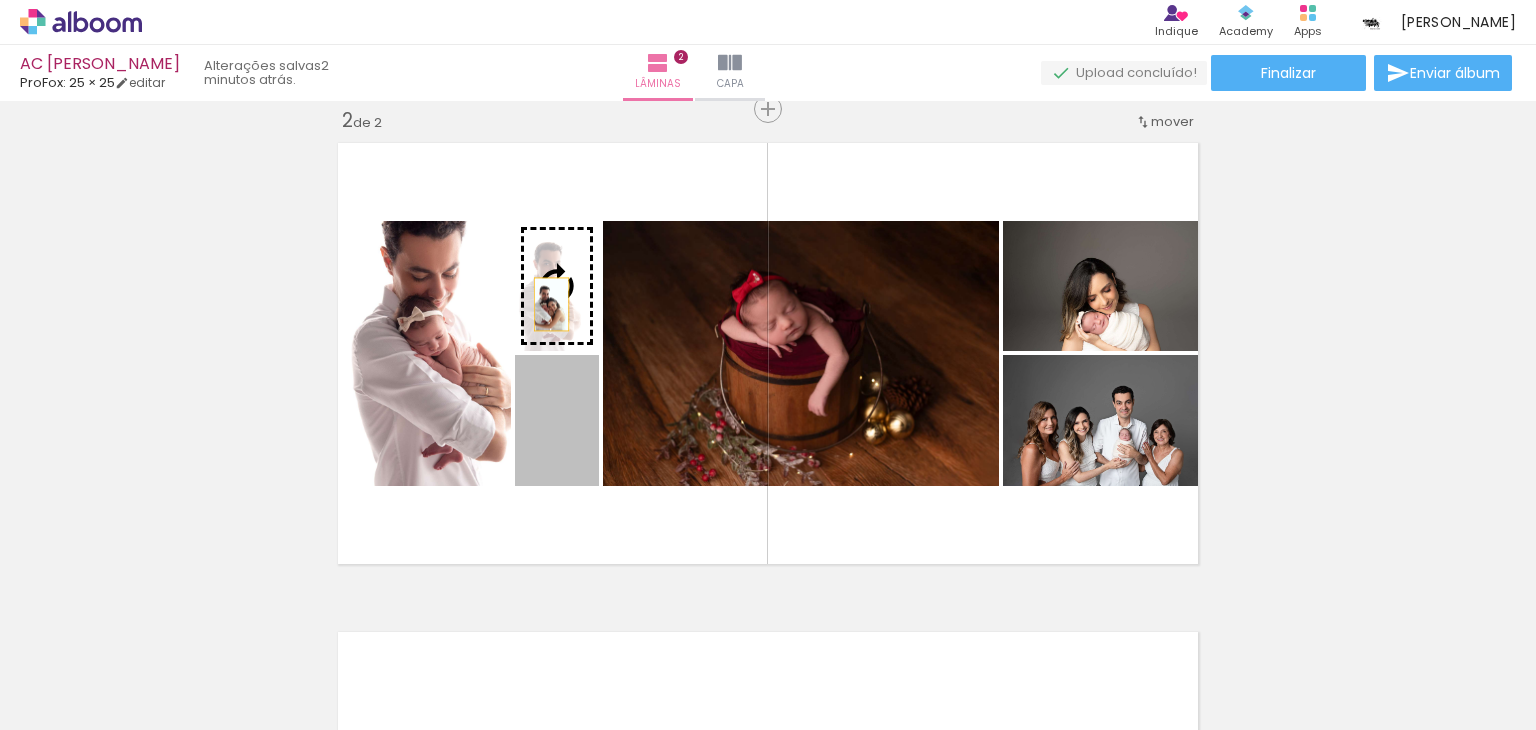 drag, startPoint x: 547, startPoint y: 465, endPoint x: 544, endPoint y: 305, distance: 160.02812 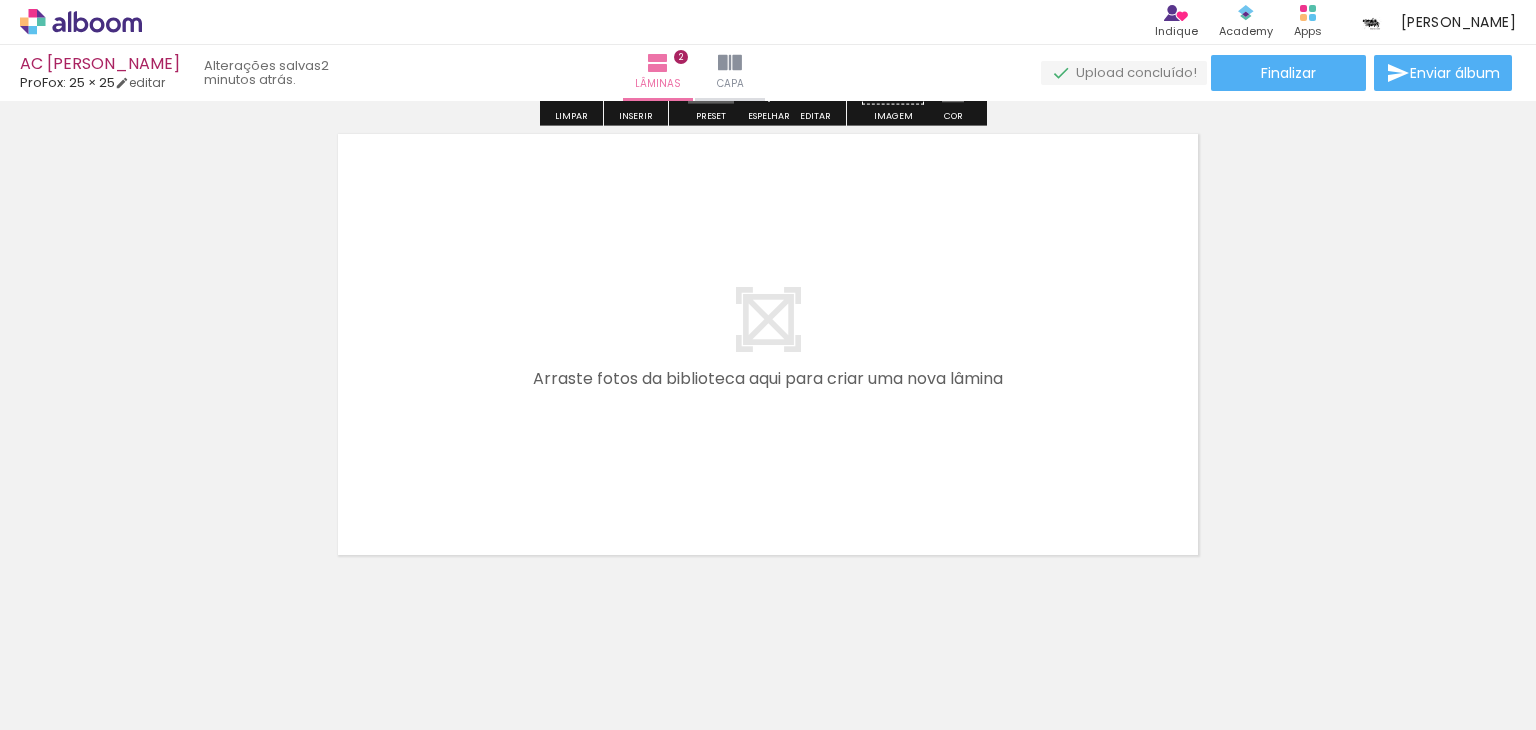 scroll, scrollTop: 1041, scrollLeft: 0, axis: vertical 